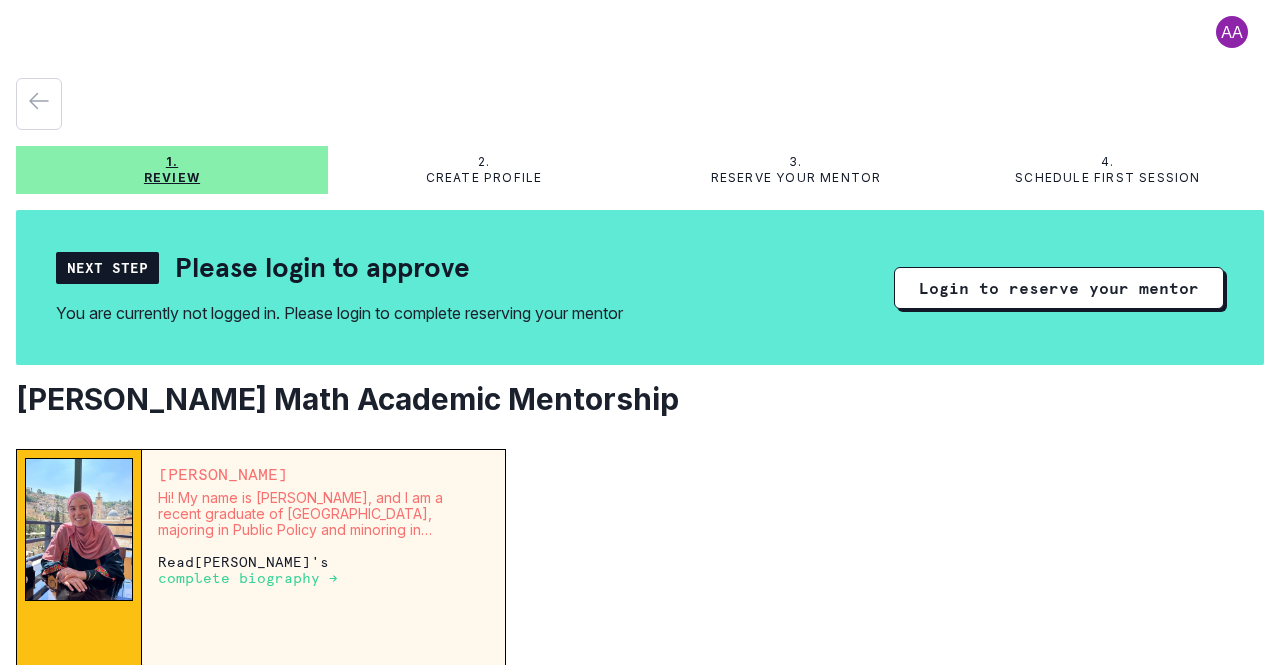 scroll, scrollTop: 0, scrollLeft: 0, axis: both 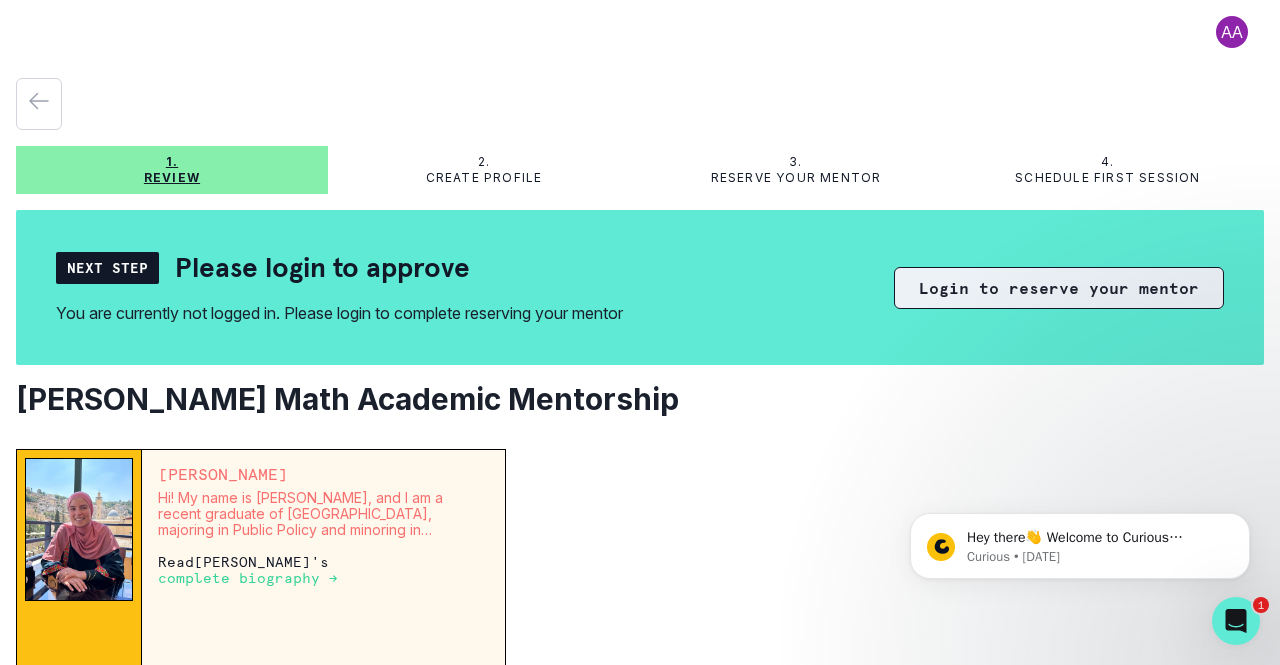 click on "Login to reserve your mentor" at bounding box center [1059, 288] 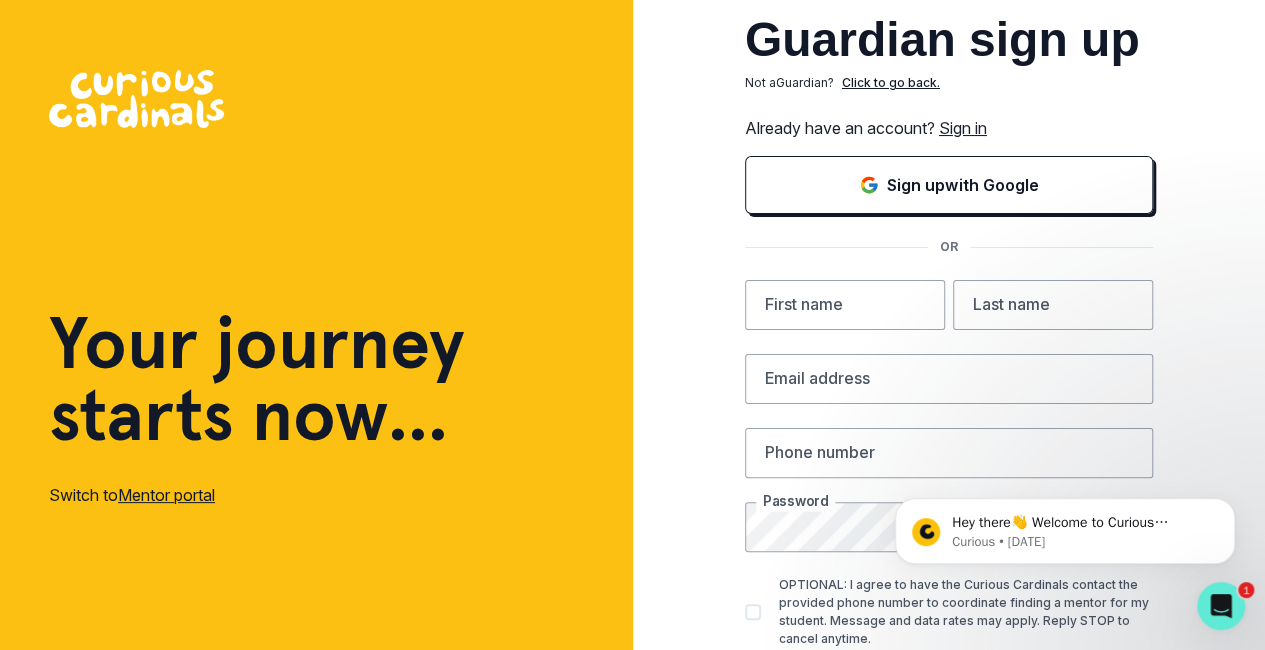 click on "Sign in" at bounding box center (963, 128) 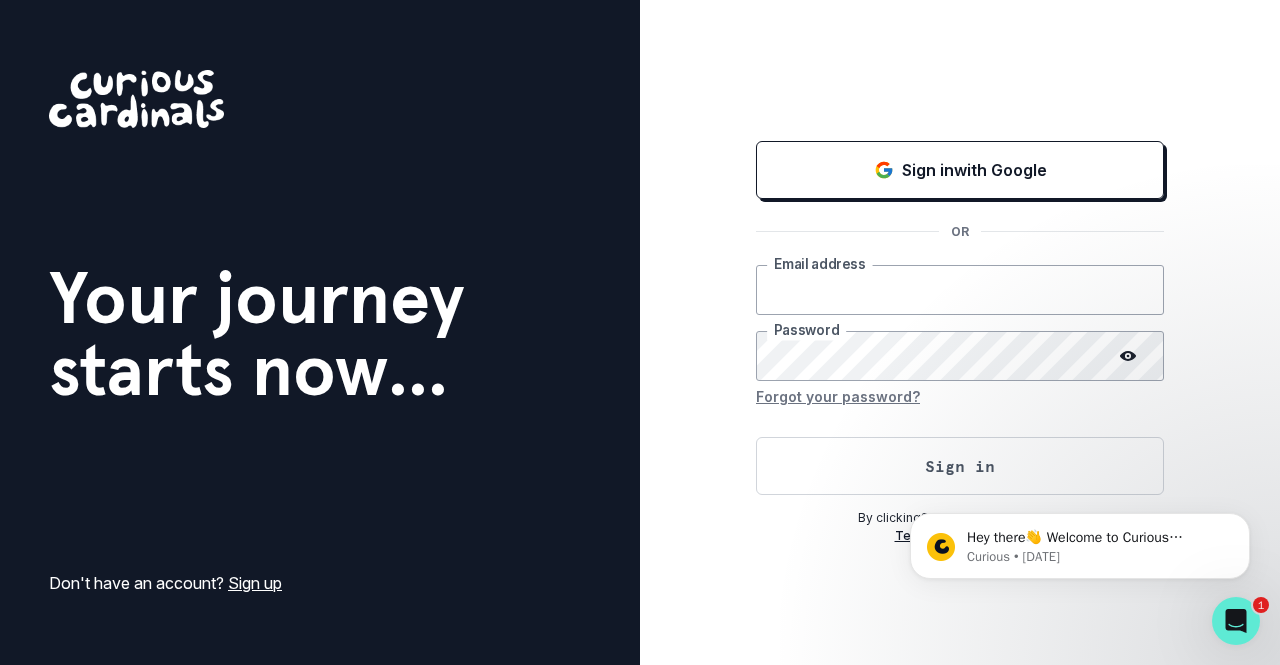 click at bounding box center (960, 290) 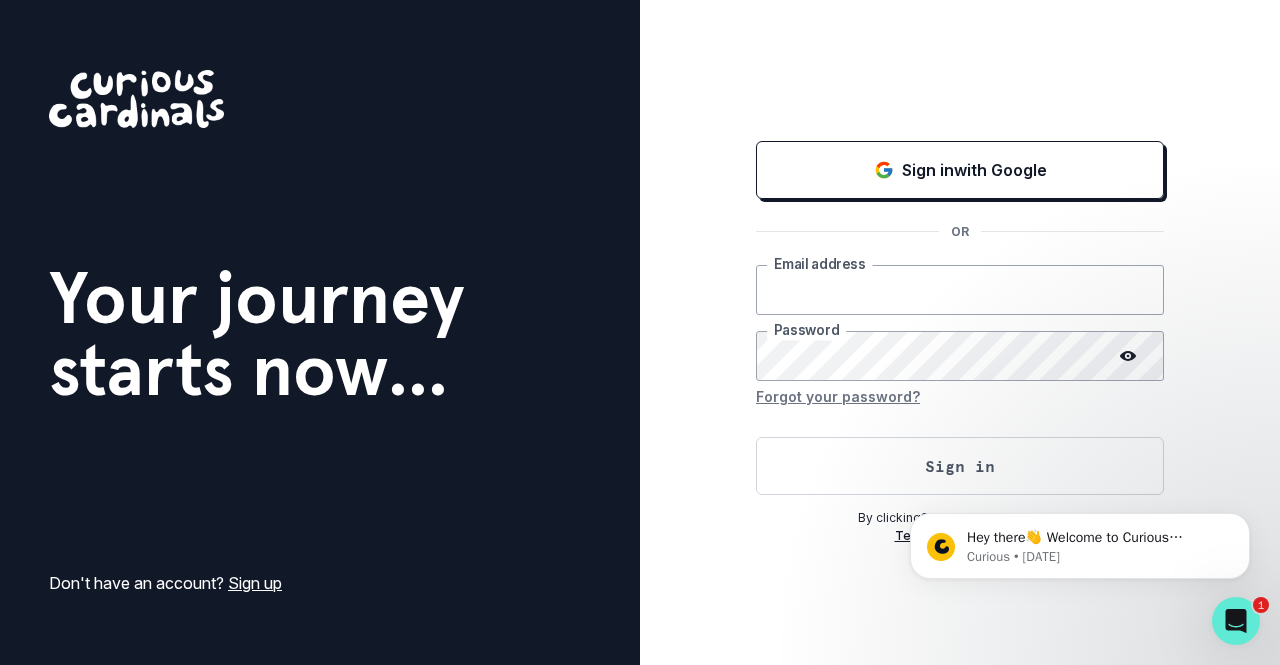 click 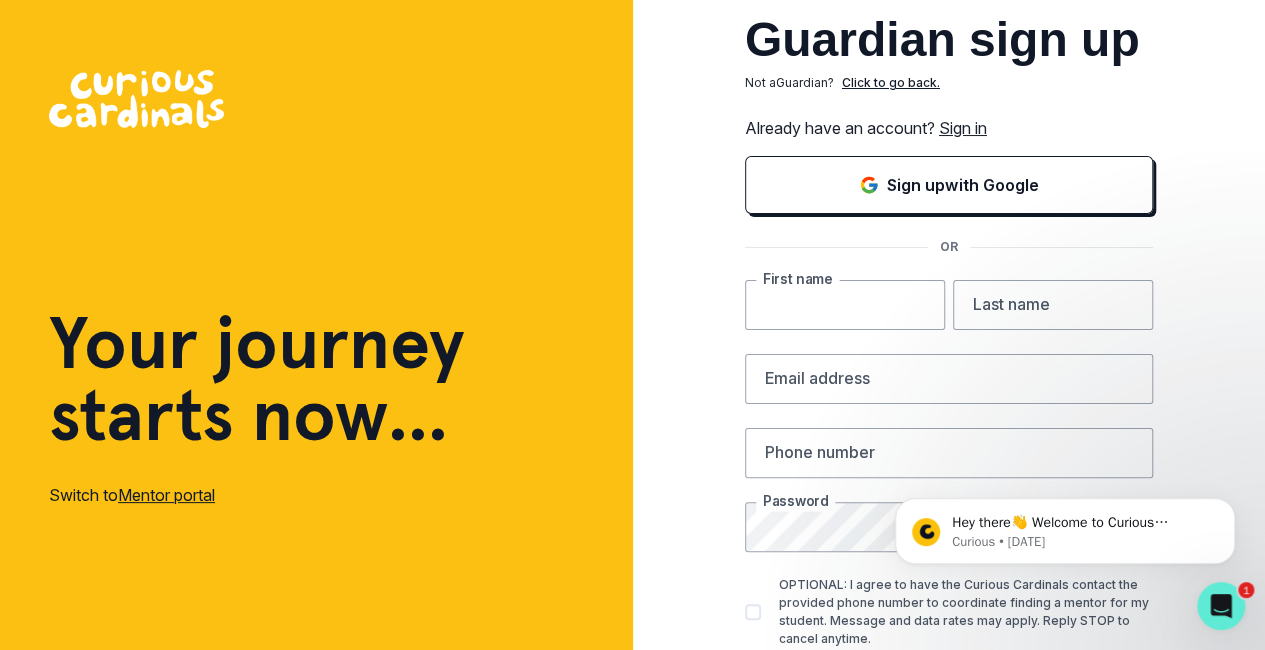 click at bounding box center (845, 305) 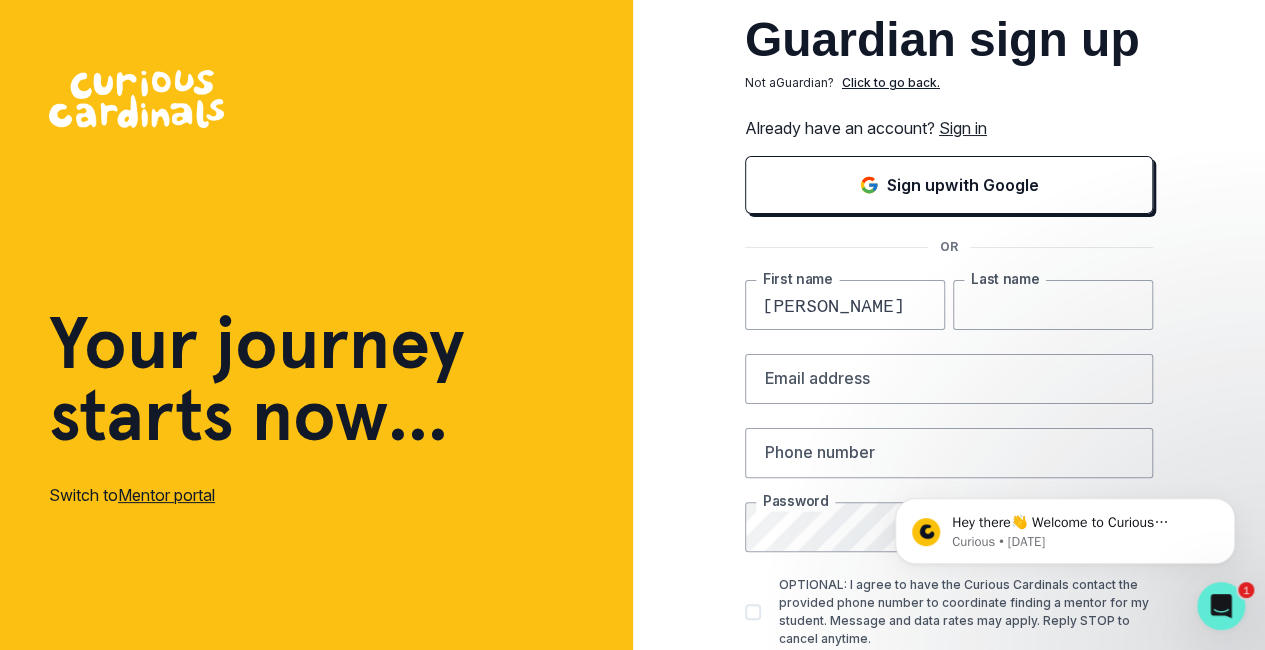 type on "[PERSON_NAME]" 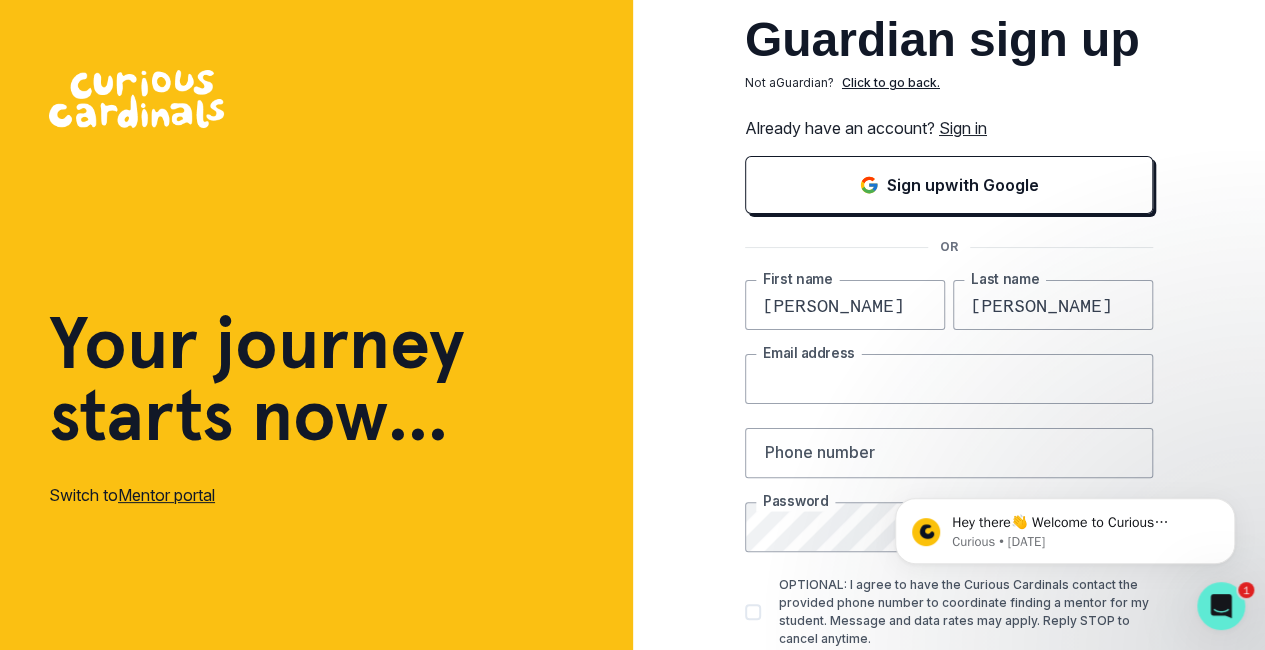 type on "[EMAIL_ADDRESS][DOMAIN_NAME]" 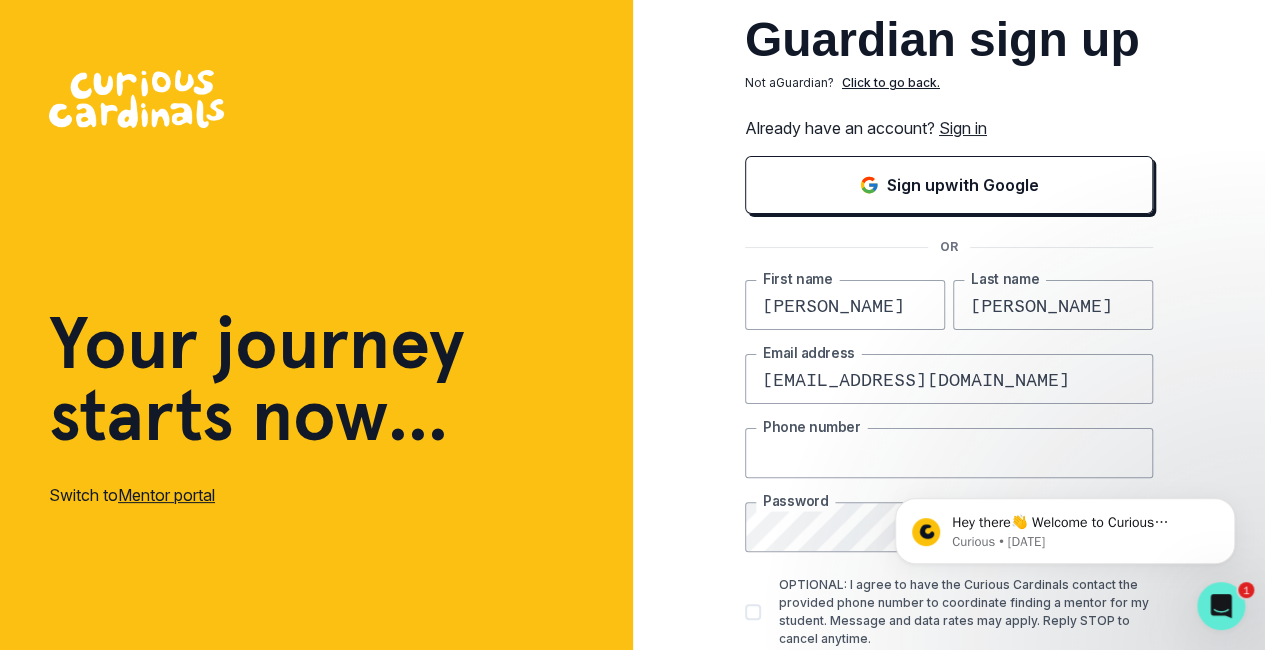 type on "[EMAIL_ADDRESS][DOMAIN_NAME]" 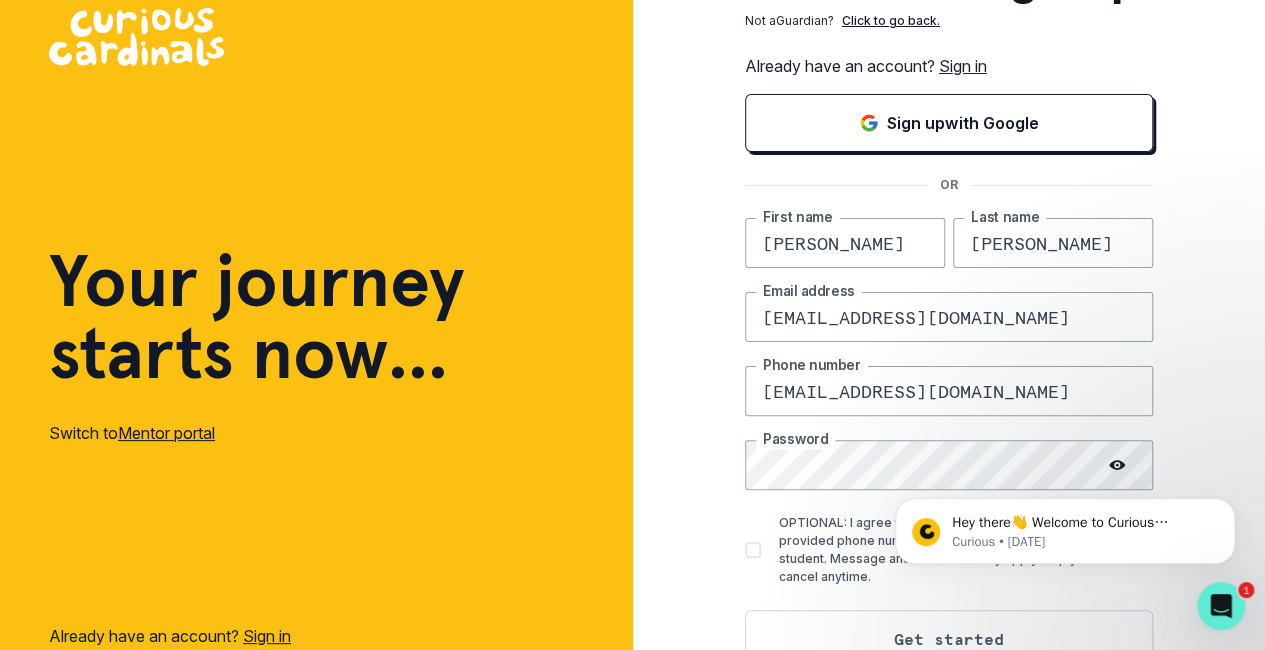 scroll, scrollTop: 126, scrollLeft: 0, axis: vertical 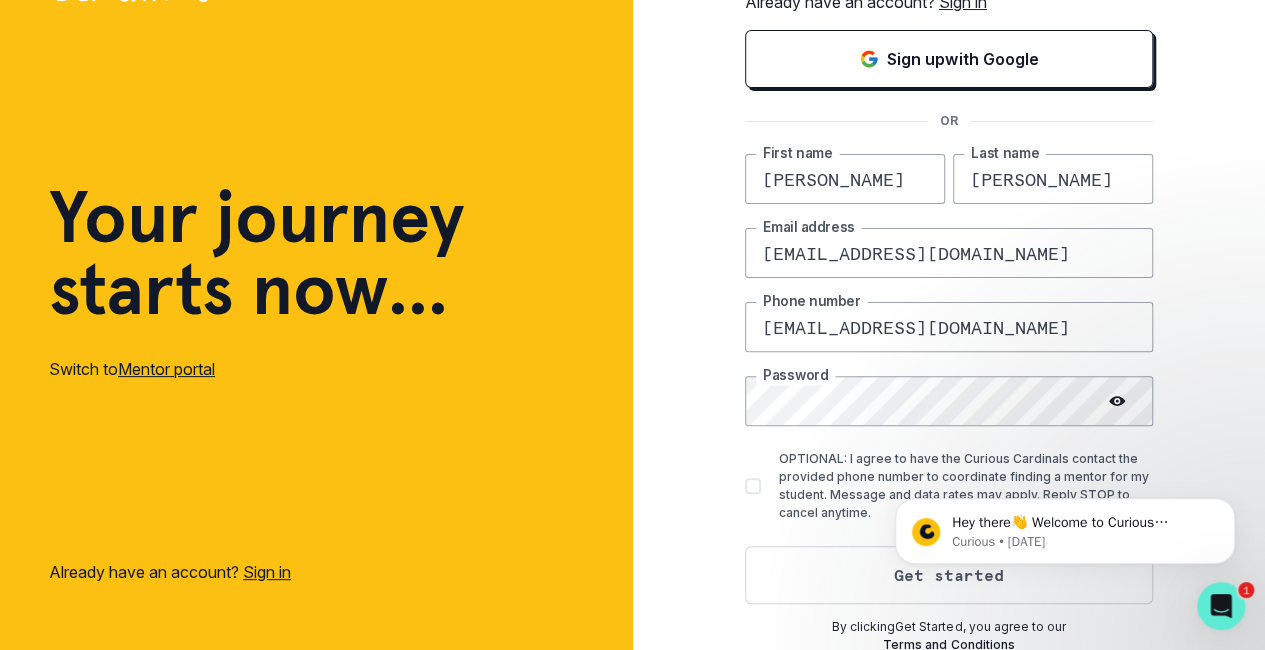 drag, startPoint x: 991, startPoint y: 317, endPoint x: 671, endPoint y: 331, distance: 320.3061 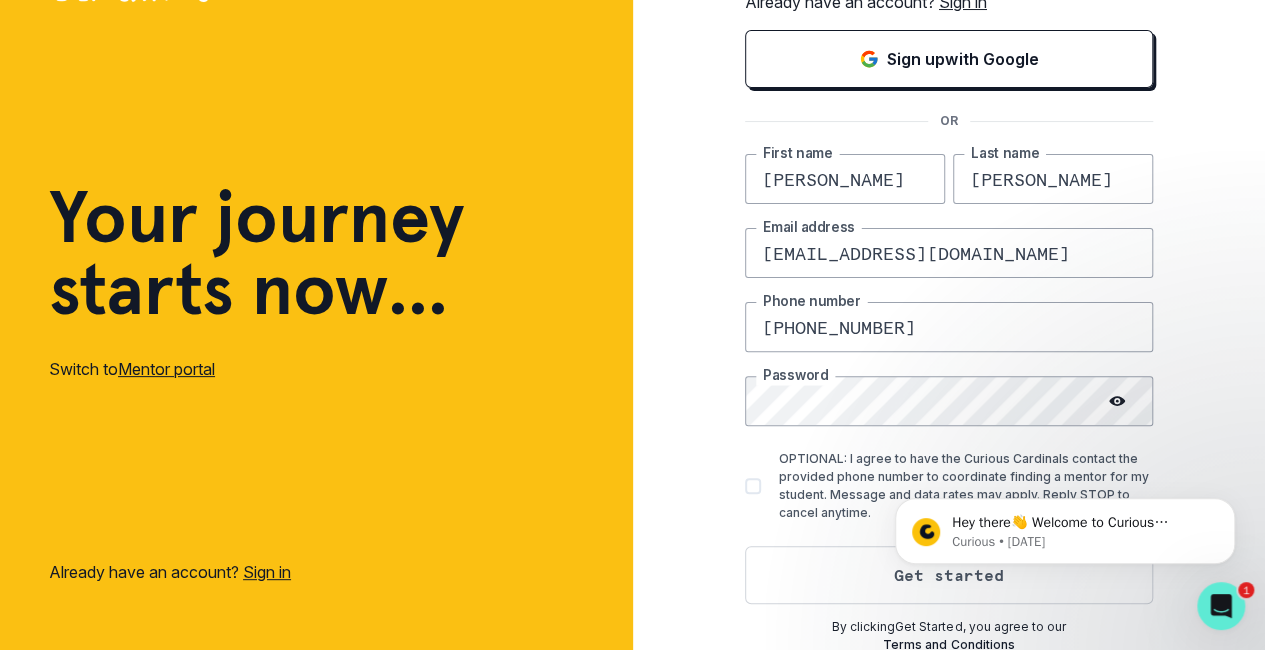 type on "[PHONE_NUMBER]" 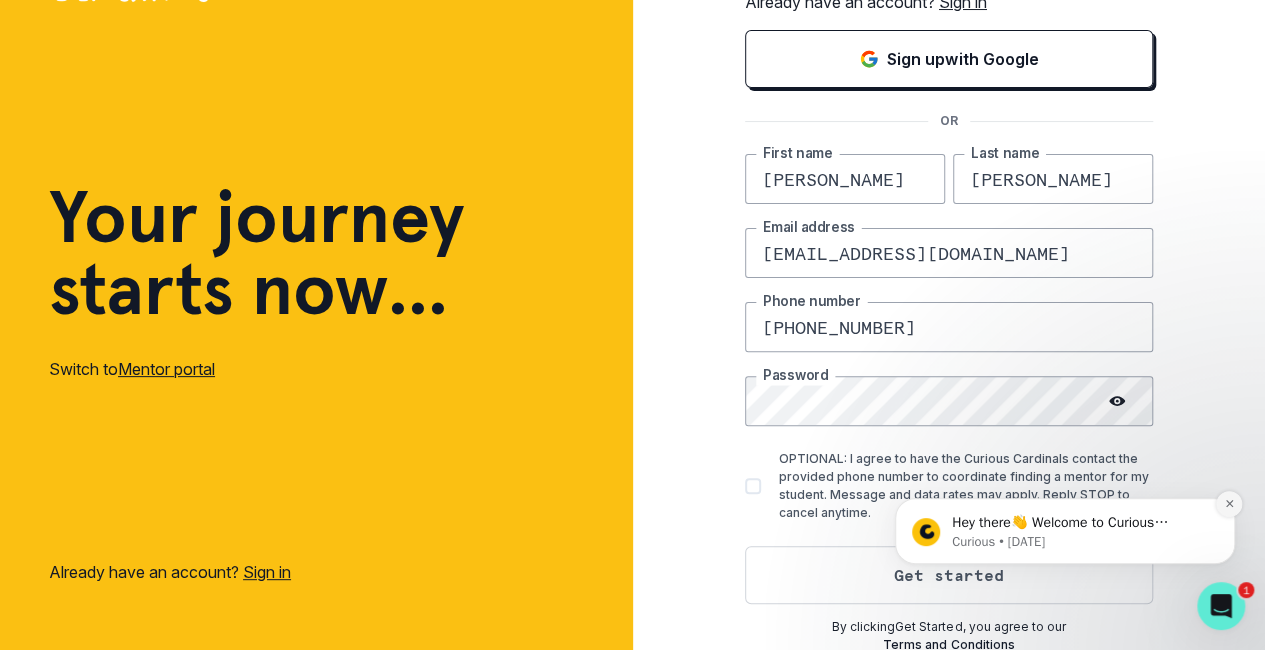 click 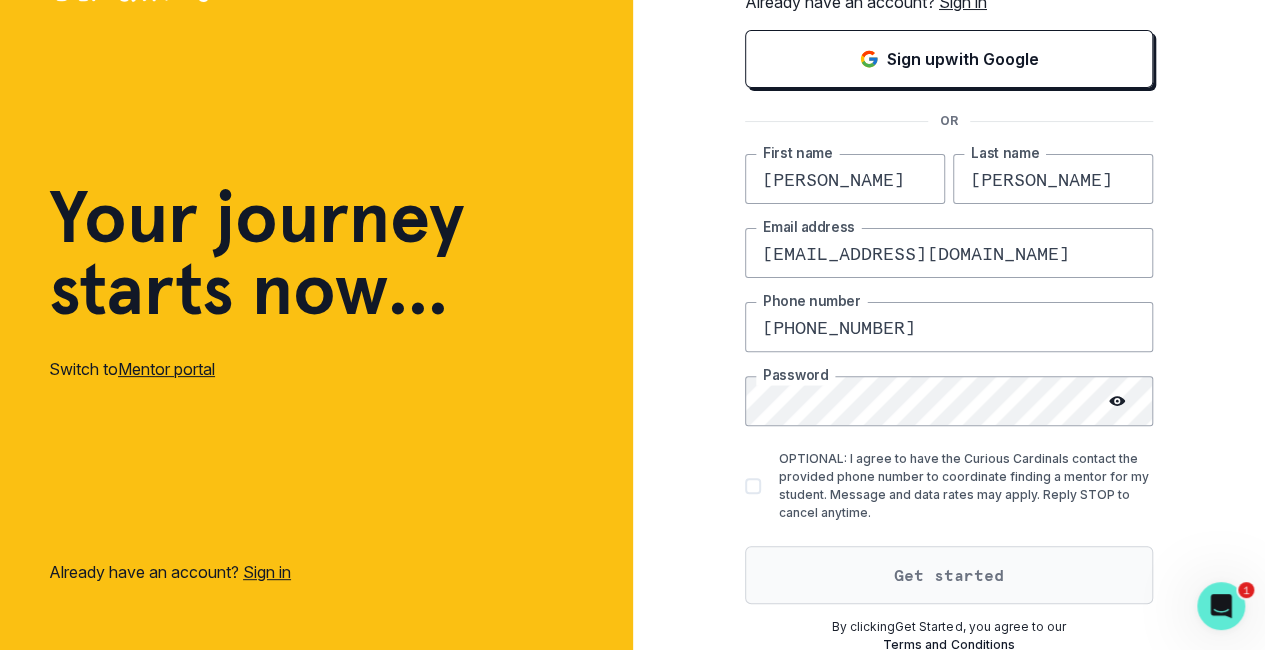click on "Get started" at bounding box center (949, 575) 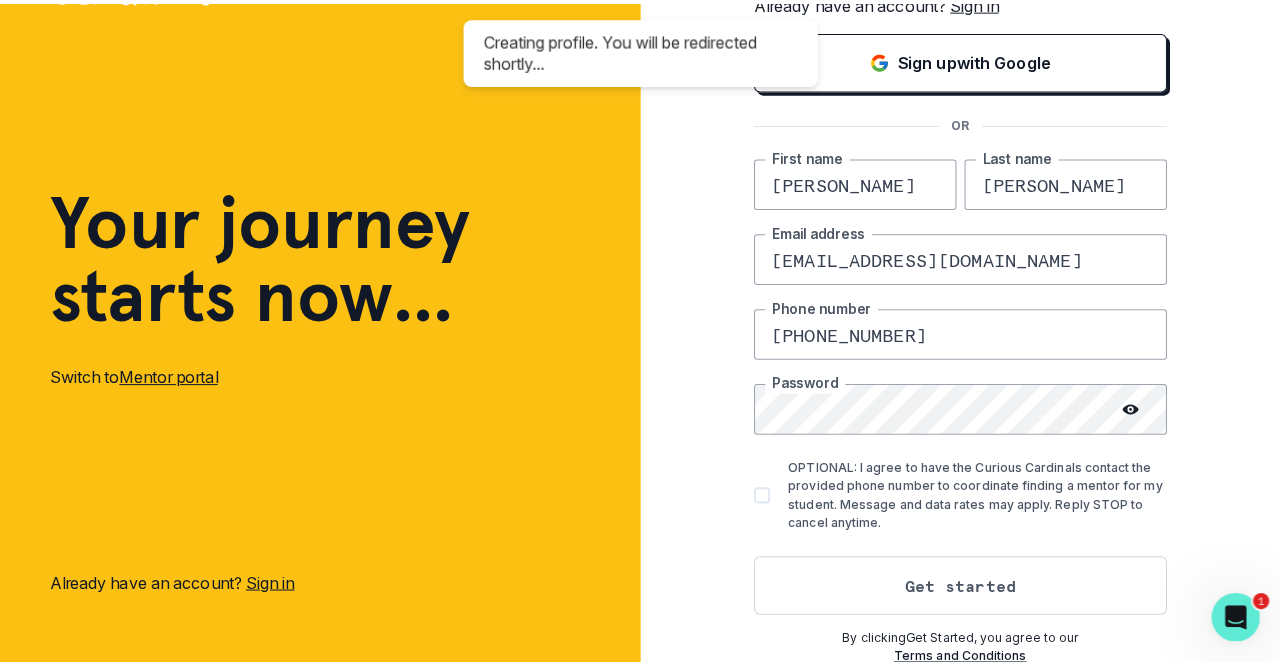 scroll, scrollTop: 0, scrollLeft: 0, axis: both 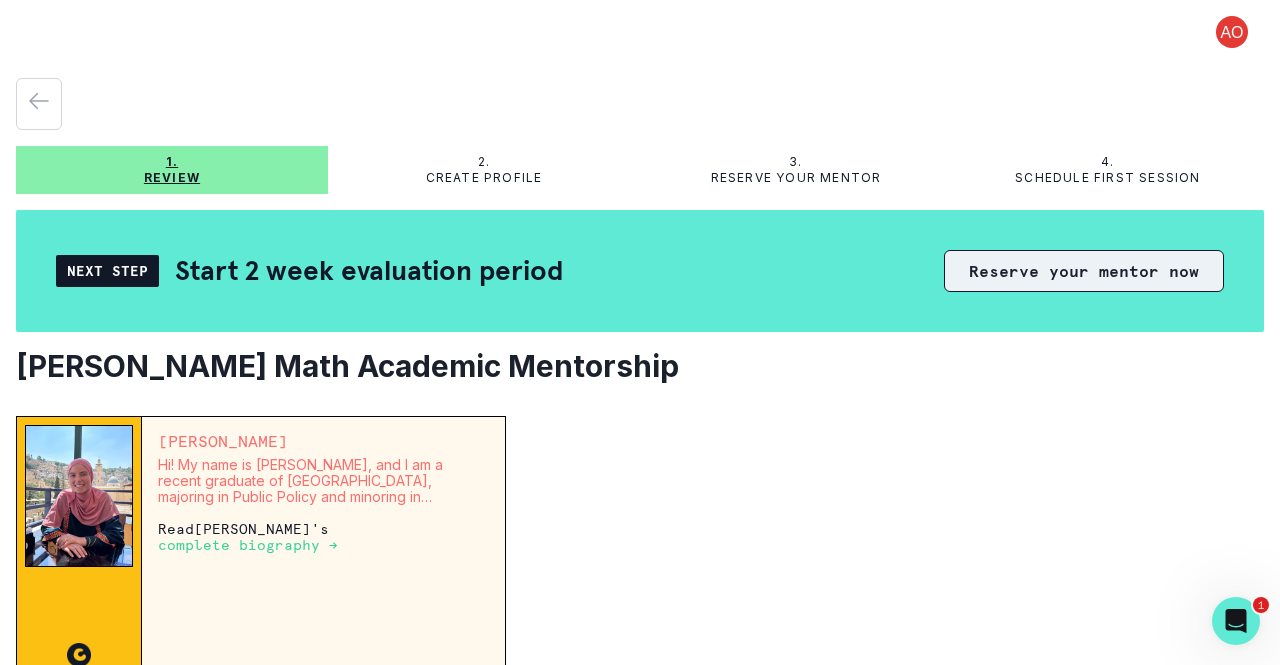 click on "Reserve your mentor now" at bounding box center [1084, 271] 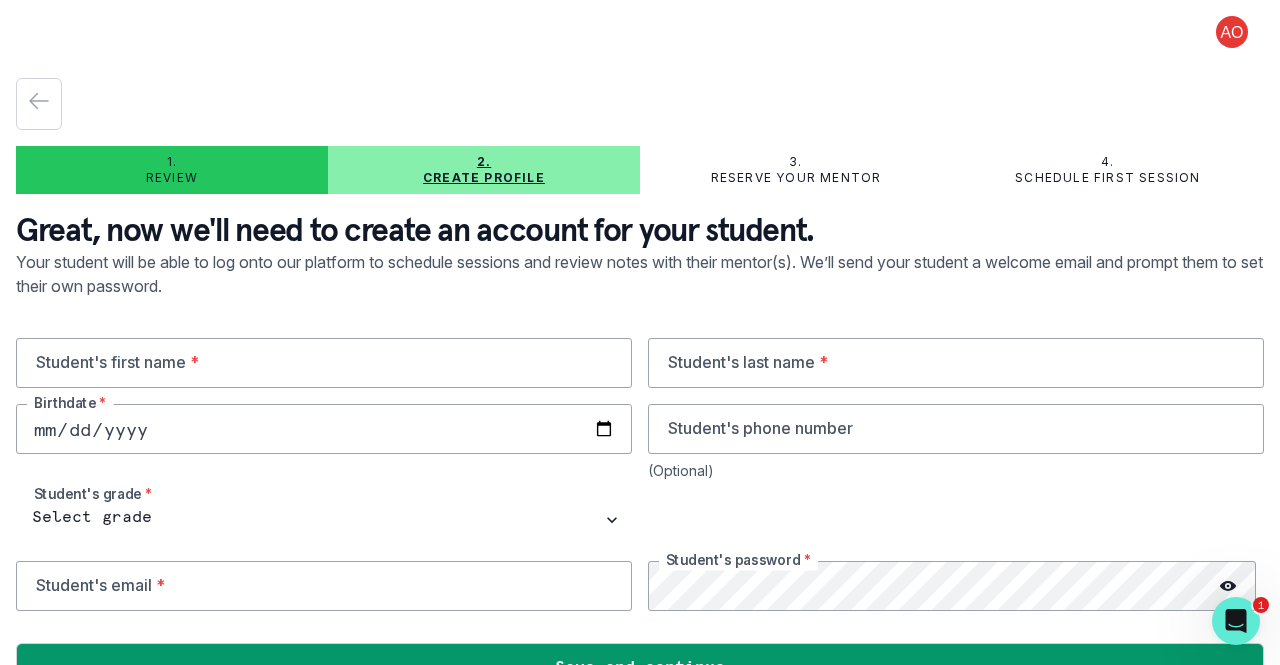 scroll, scrollTop: 46, scrollLeft: 0, axis: vertical 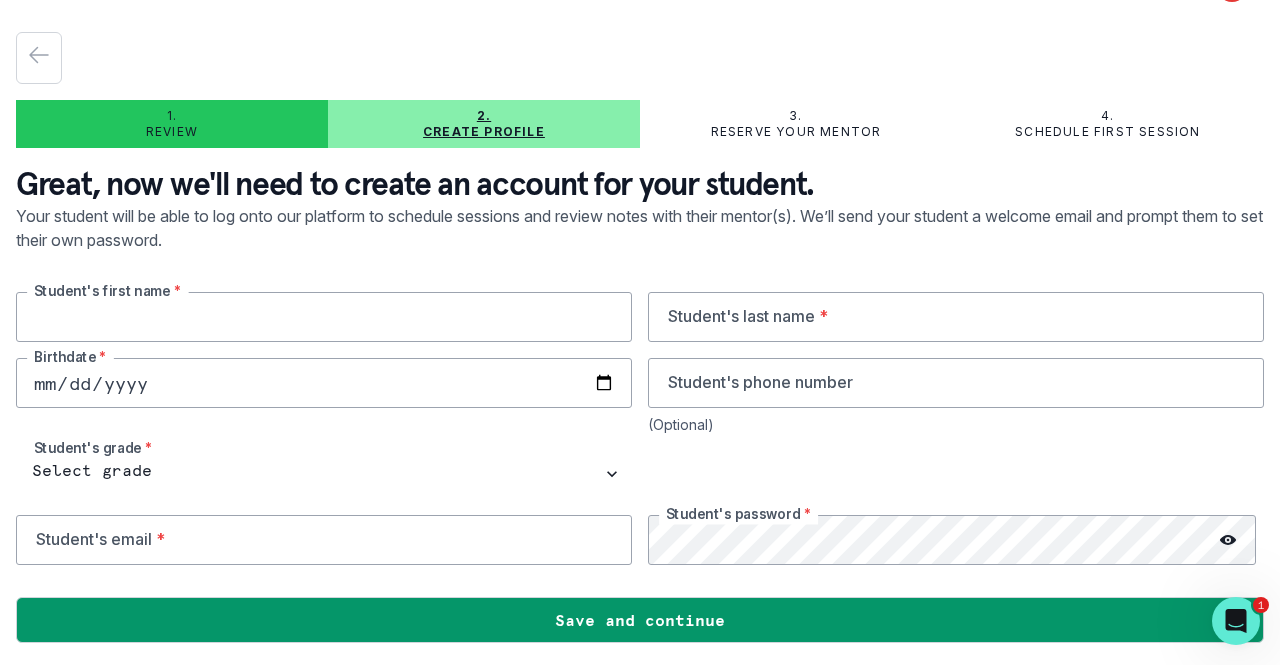 click at bounding box center (324, 317) 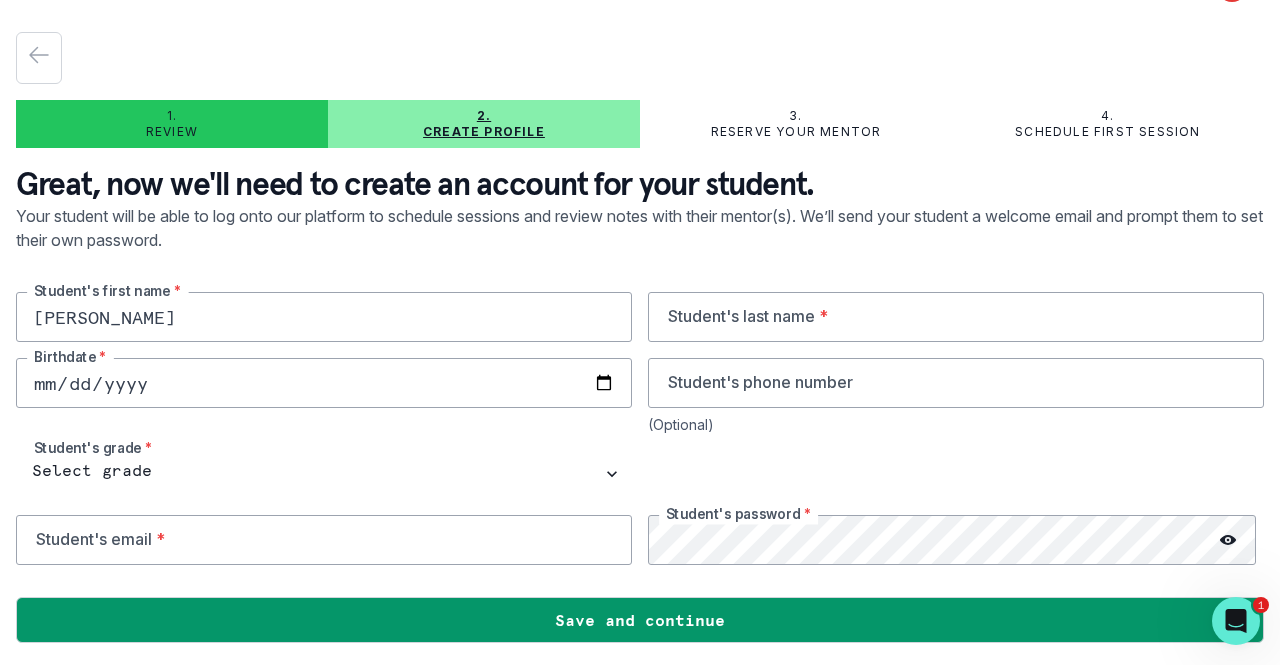 type on "[PERSON_NAME]" 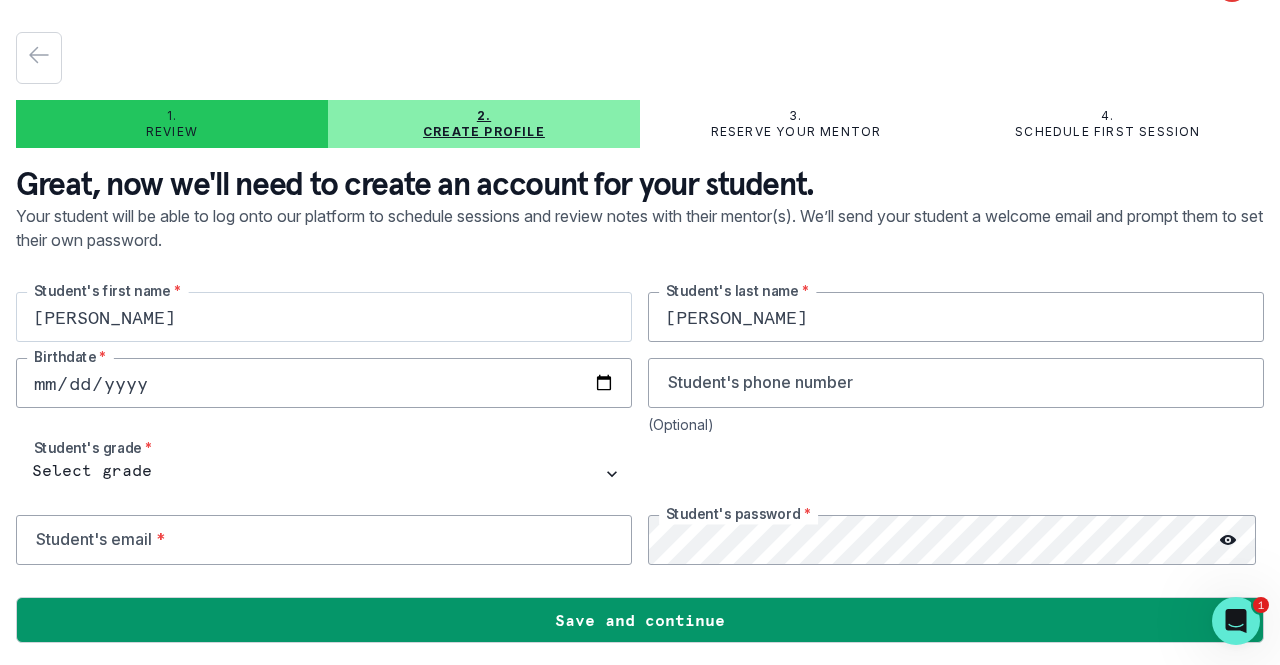 type on "[PERSON_NAME]" 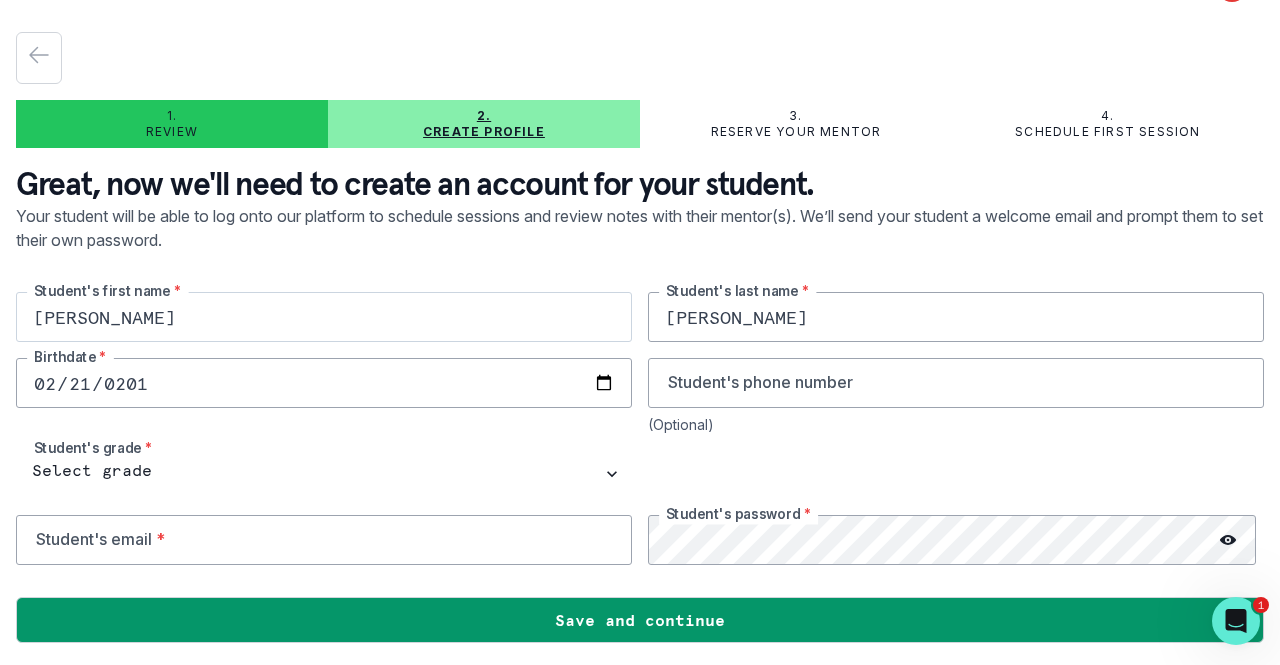 type on "[DATE]" 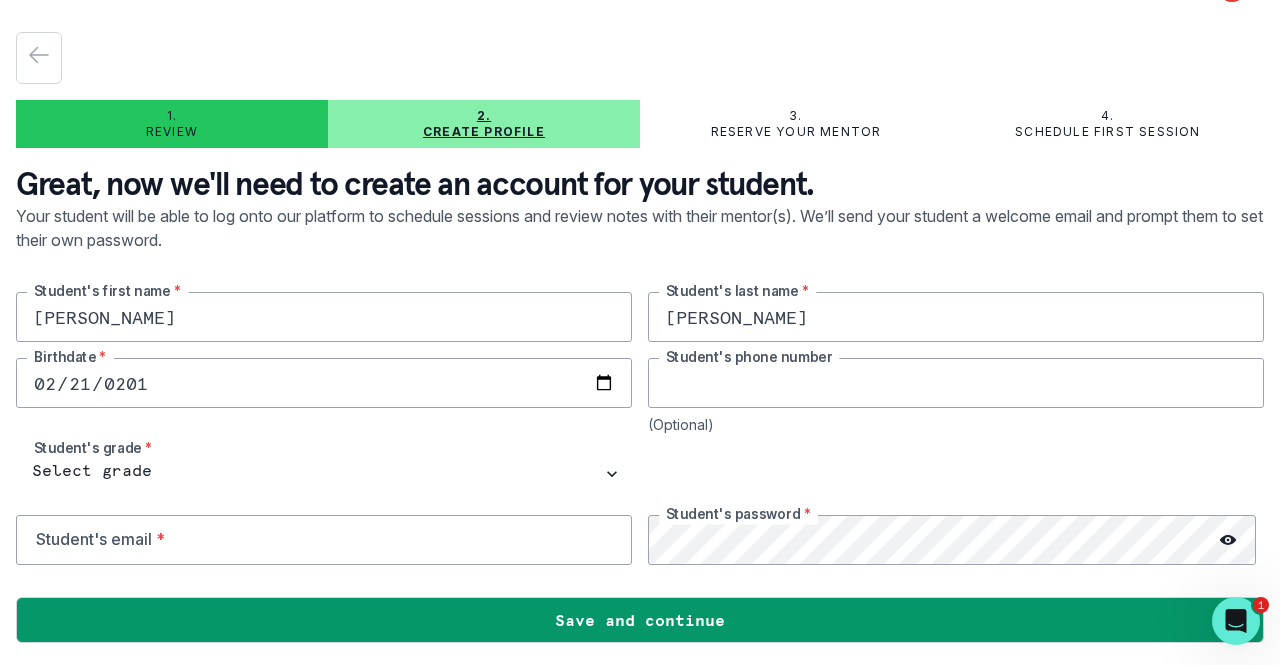 click at bounding box center (956, 383) 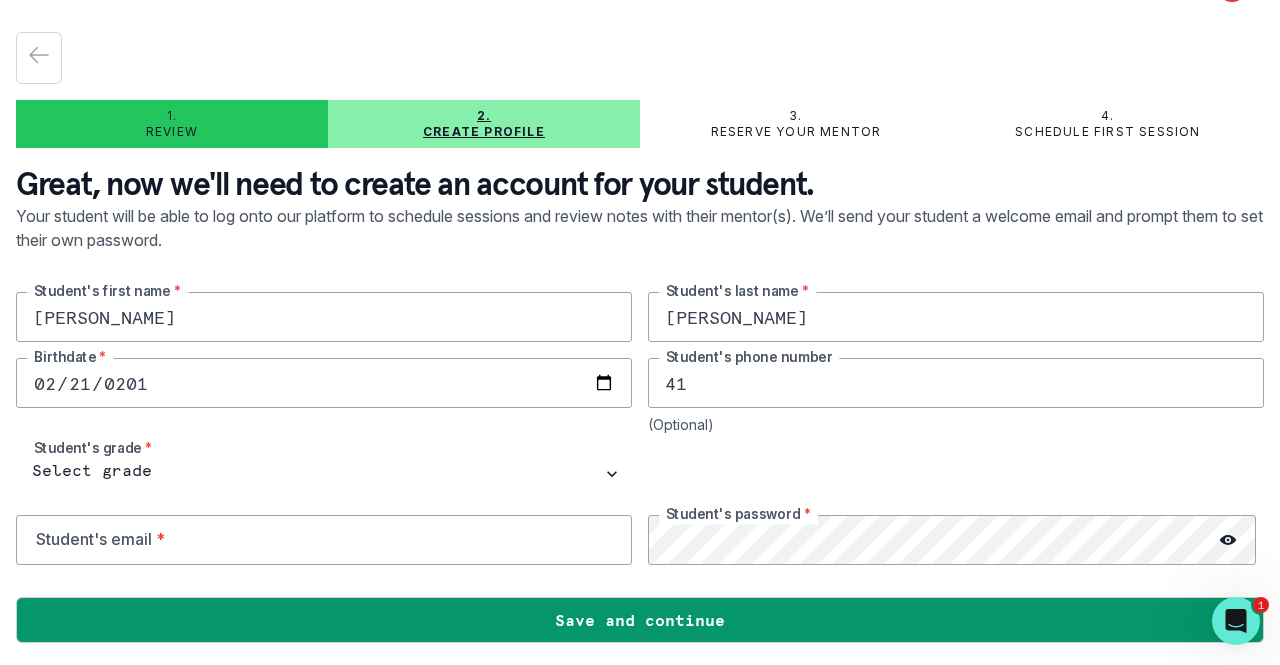 type on "4" 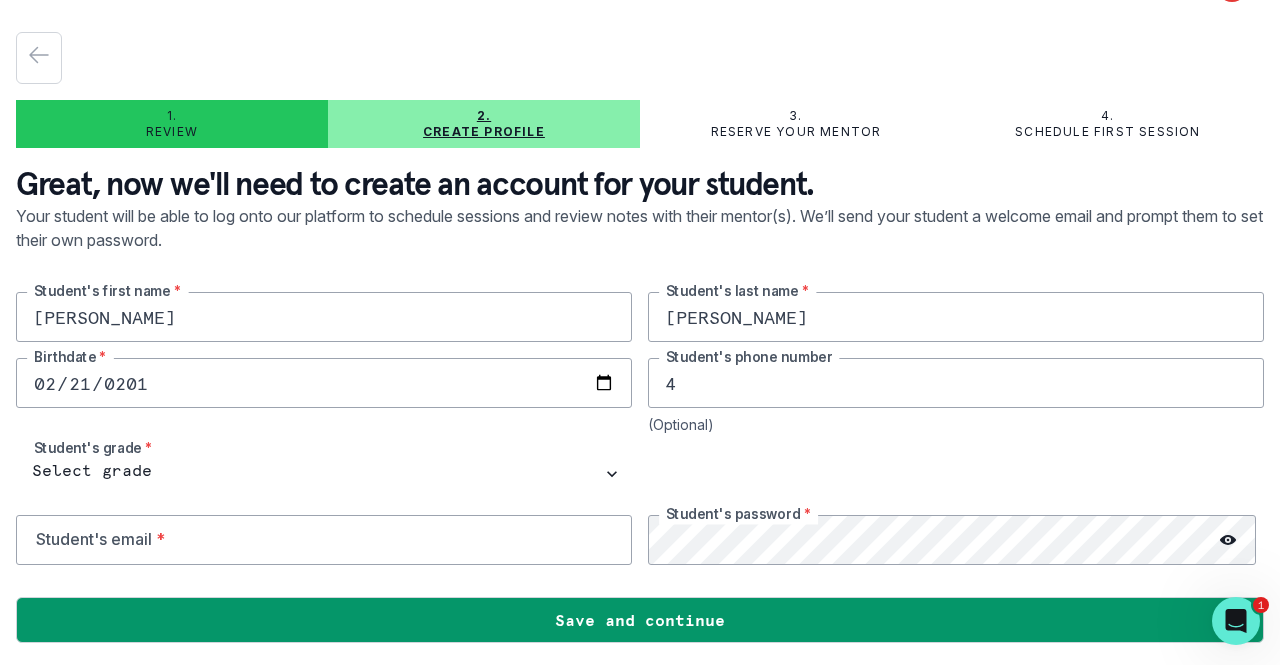 type 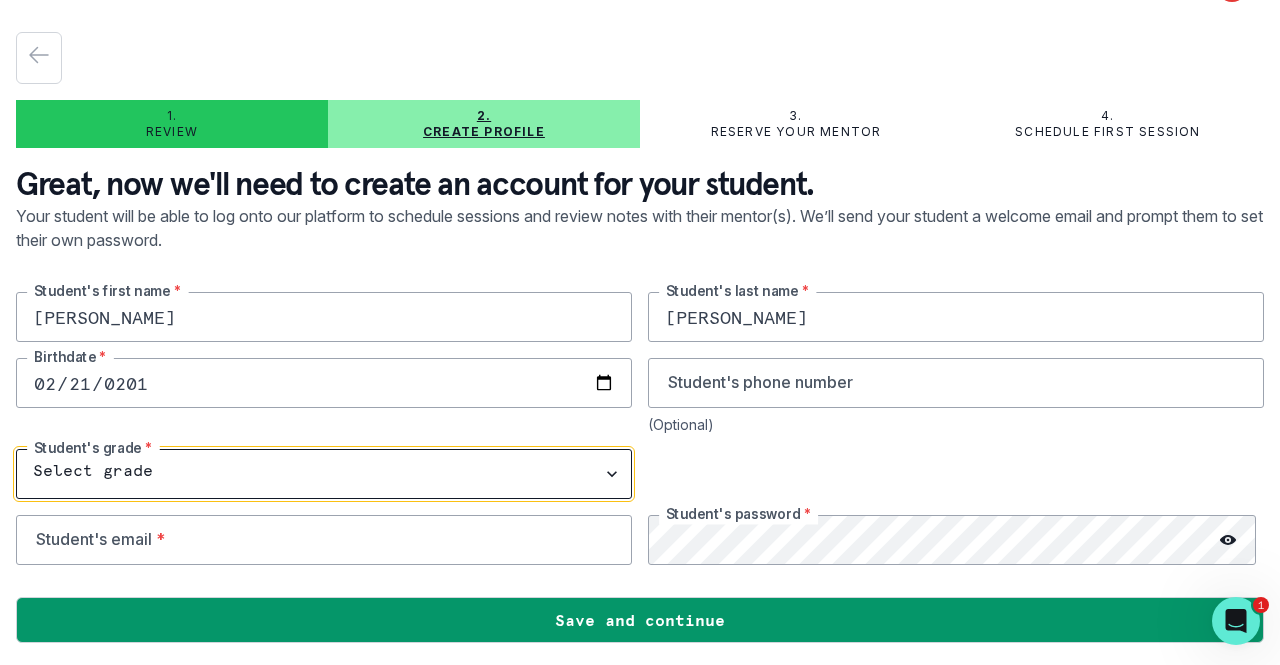 click on "Select grade 1st Grade 2nd Grade 3rd Grade 4th Grade 5th Grade 6th Grade 7th Grade 8th Grade 9th Grade 10th Grade 11th Grade 12th Grade" at bounding box center [324, 474] 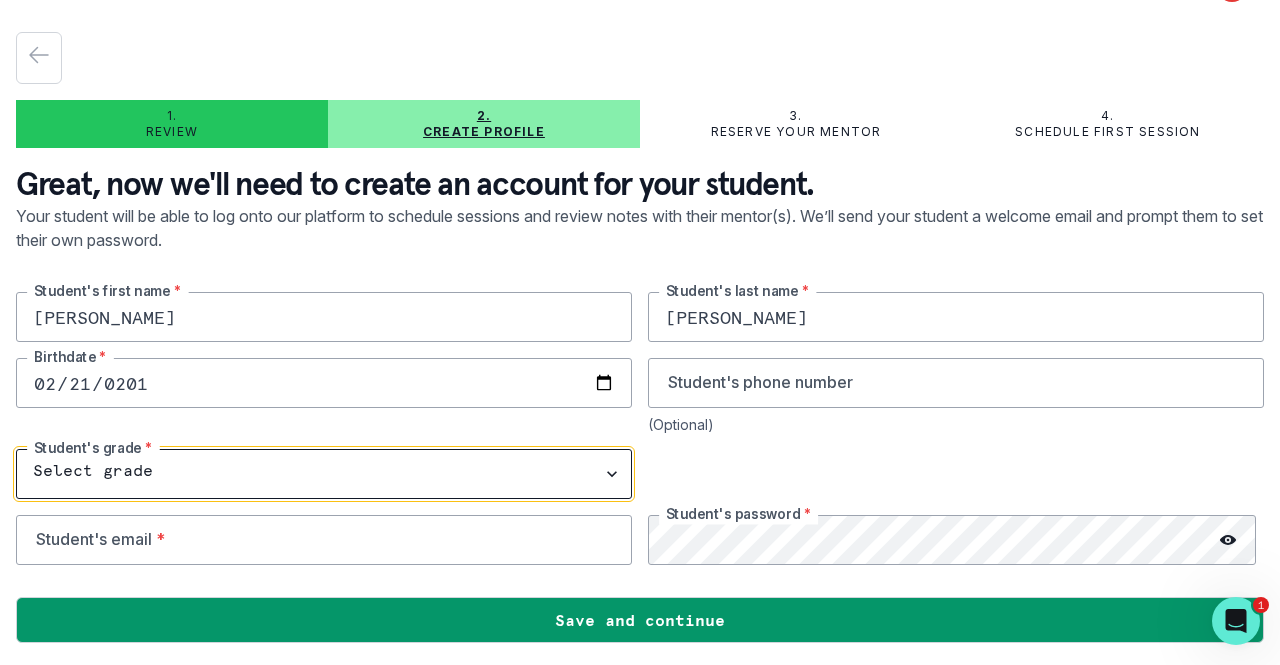 select on "7th Grade" 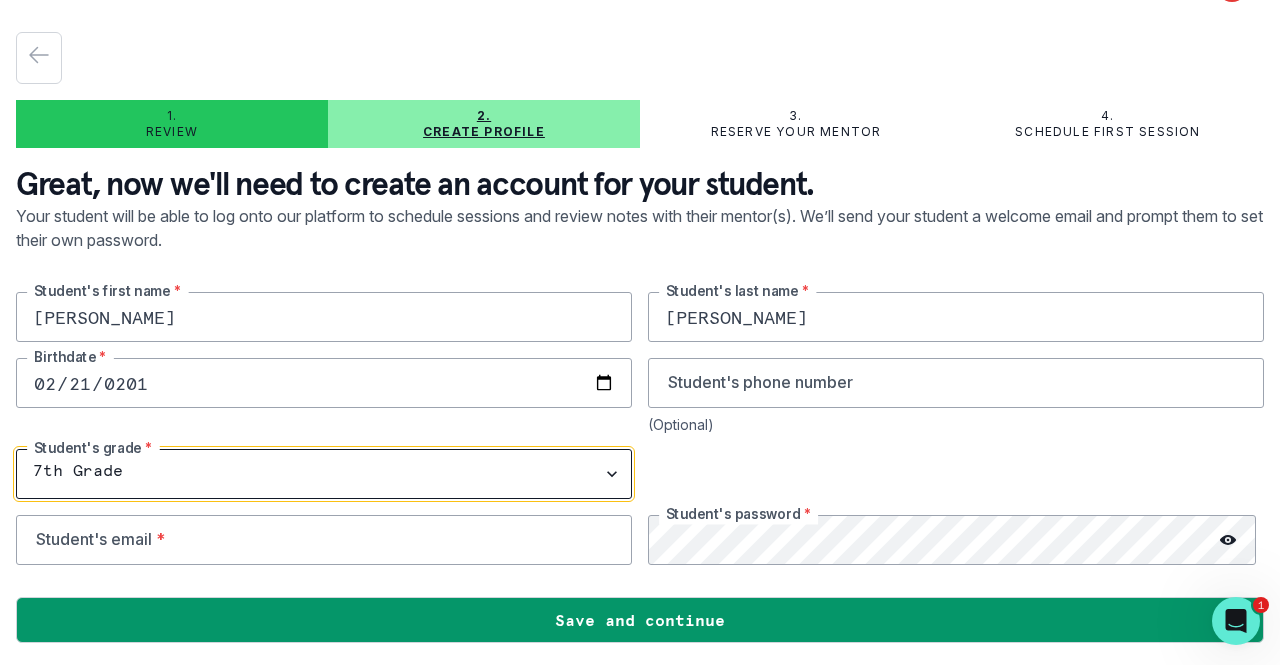 click on "Select grade 1st Grade 2nd Grade 3rd Grade 4th Grade 5th Grade 6th Grade 7th Grade 8th Grade 9th Grade 10th Grade 11th Grade 12th Grade" at bounding box center [324, 474] 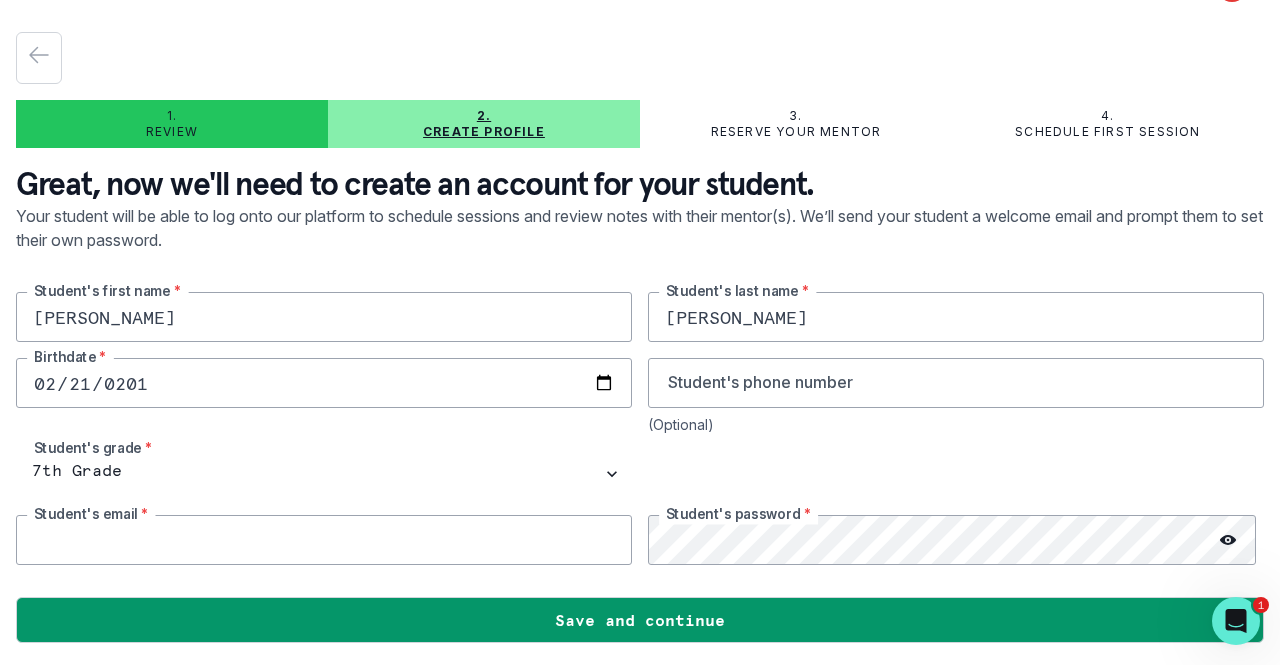 click at bounding box center (324, 540) 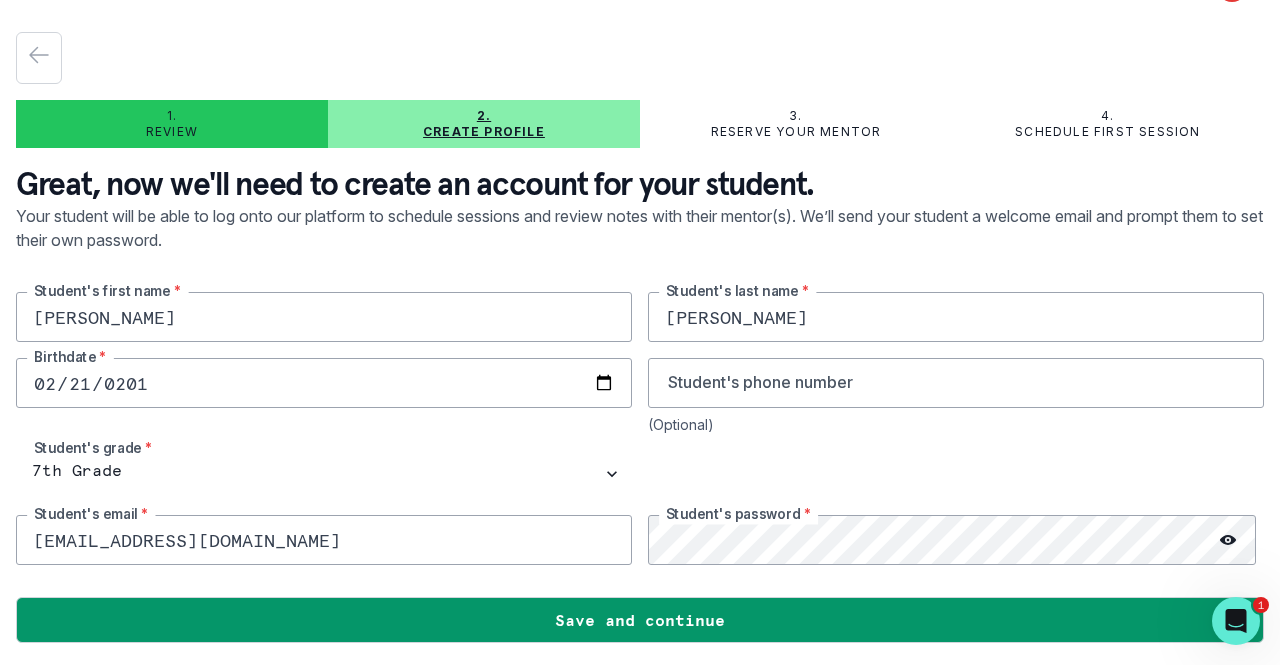 type on "[EMAIL_ADDRESS][DOMAIN_NAME]" 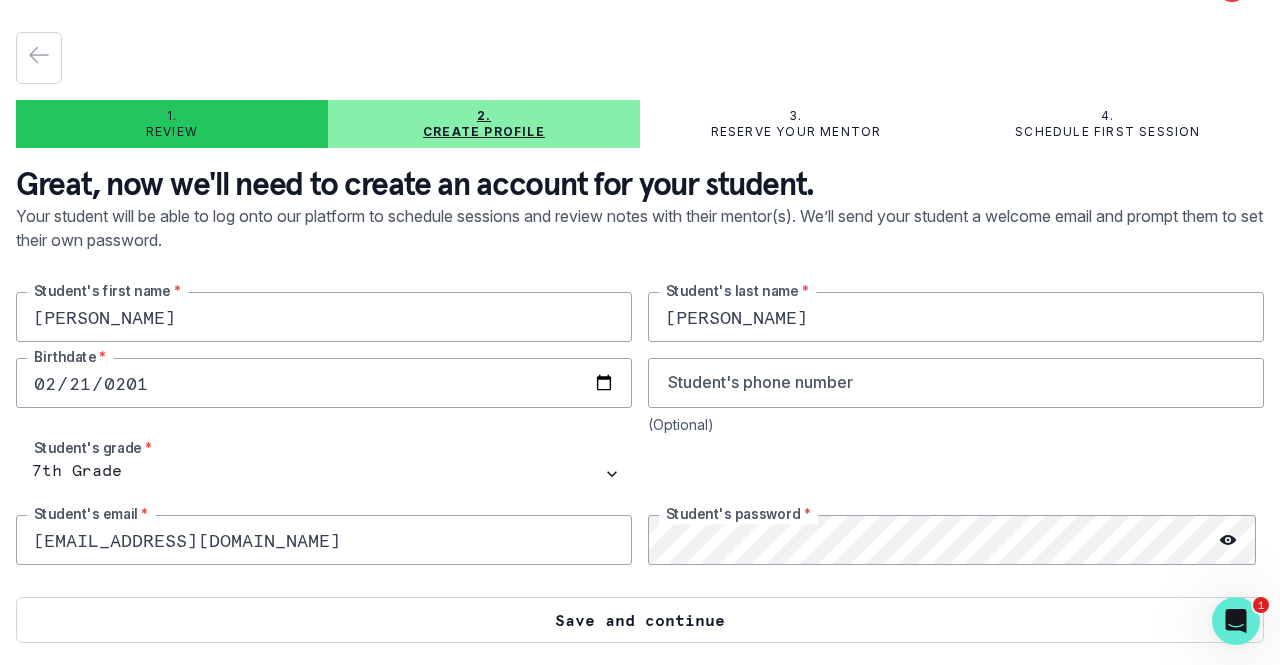 click on "Save and continue" at bounding box center (640, 620) 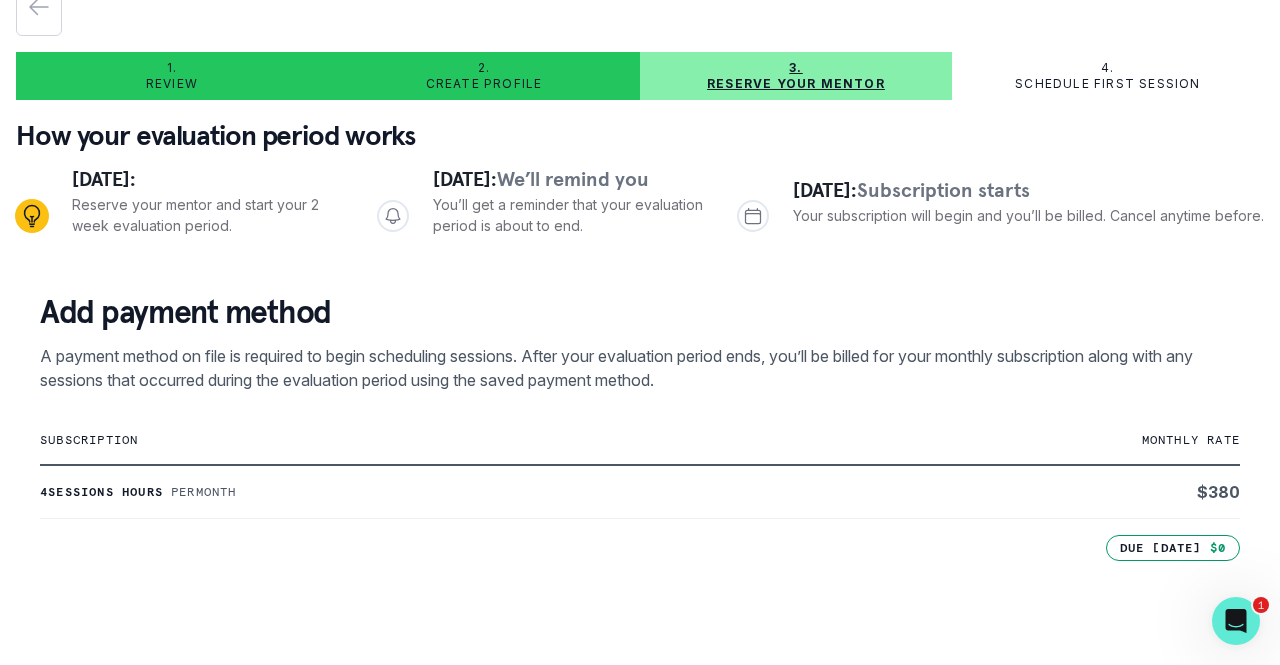 scroll, scrollTop: 0, scrollLeft: 0, axis: both 